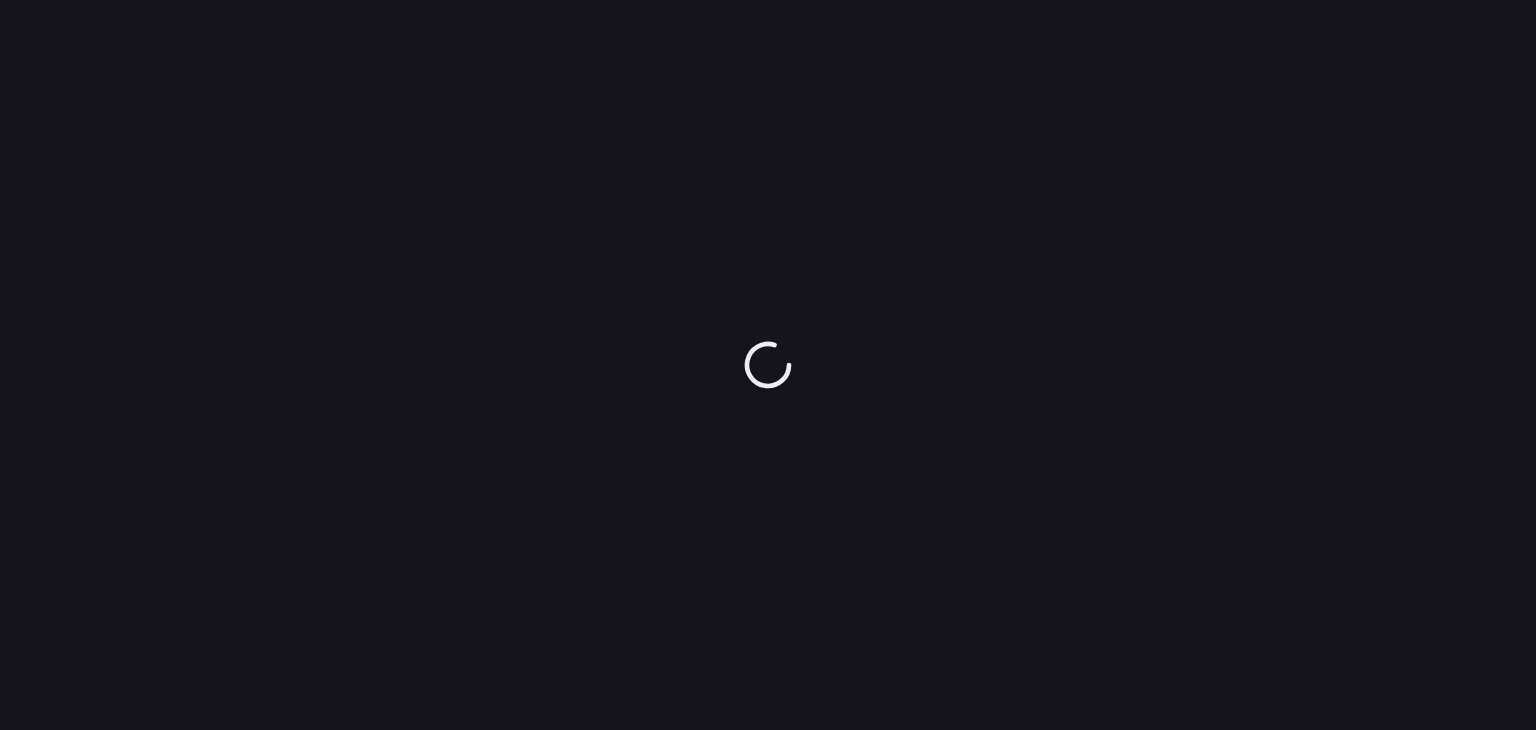 scroll, scrollTop: 0, scrollLeft: 0, axis: both 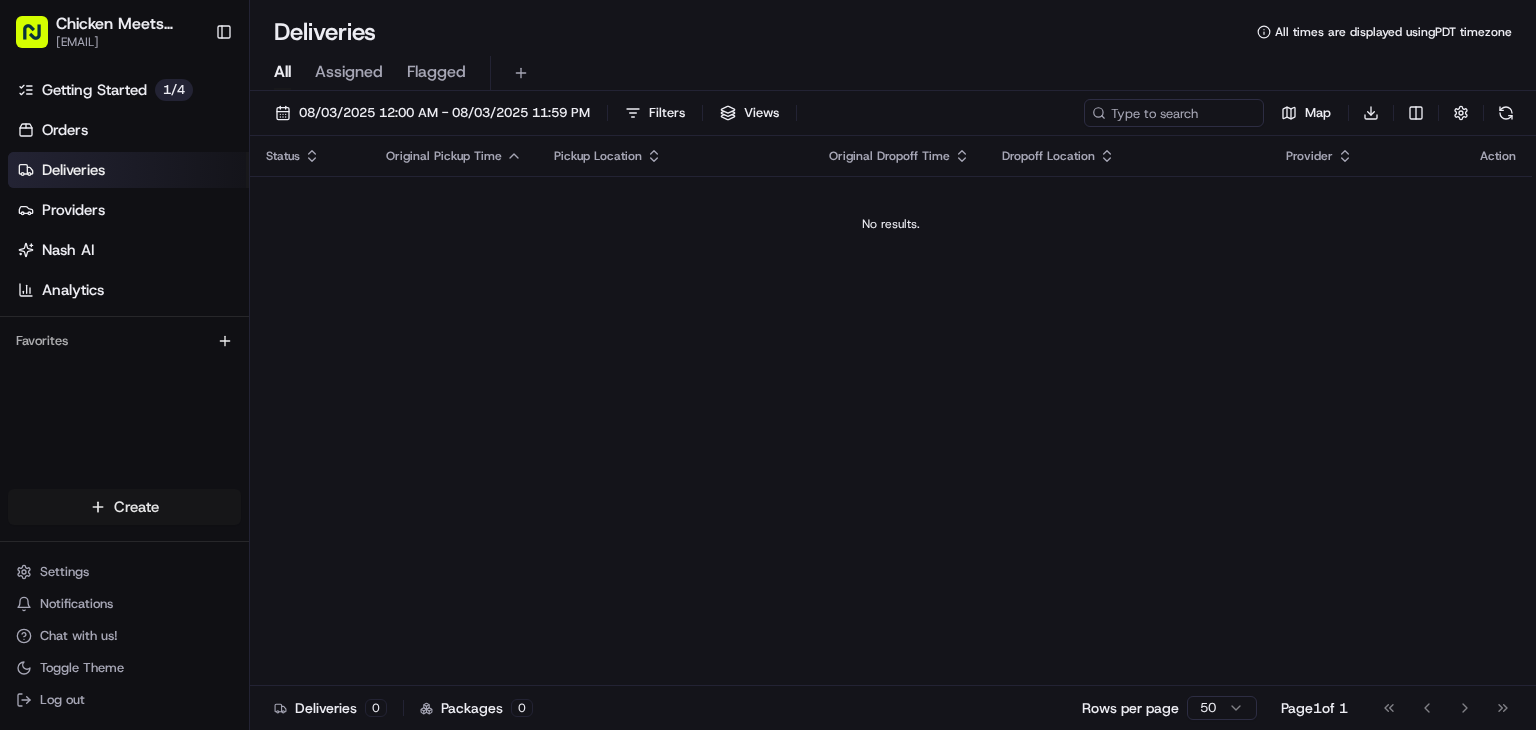 click on "PDT" at bounding box center (768, 365) 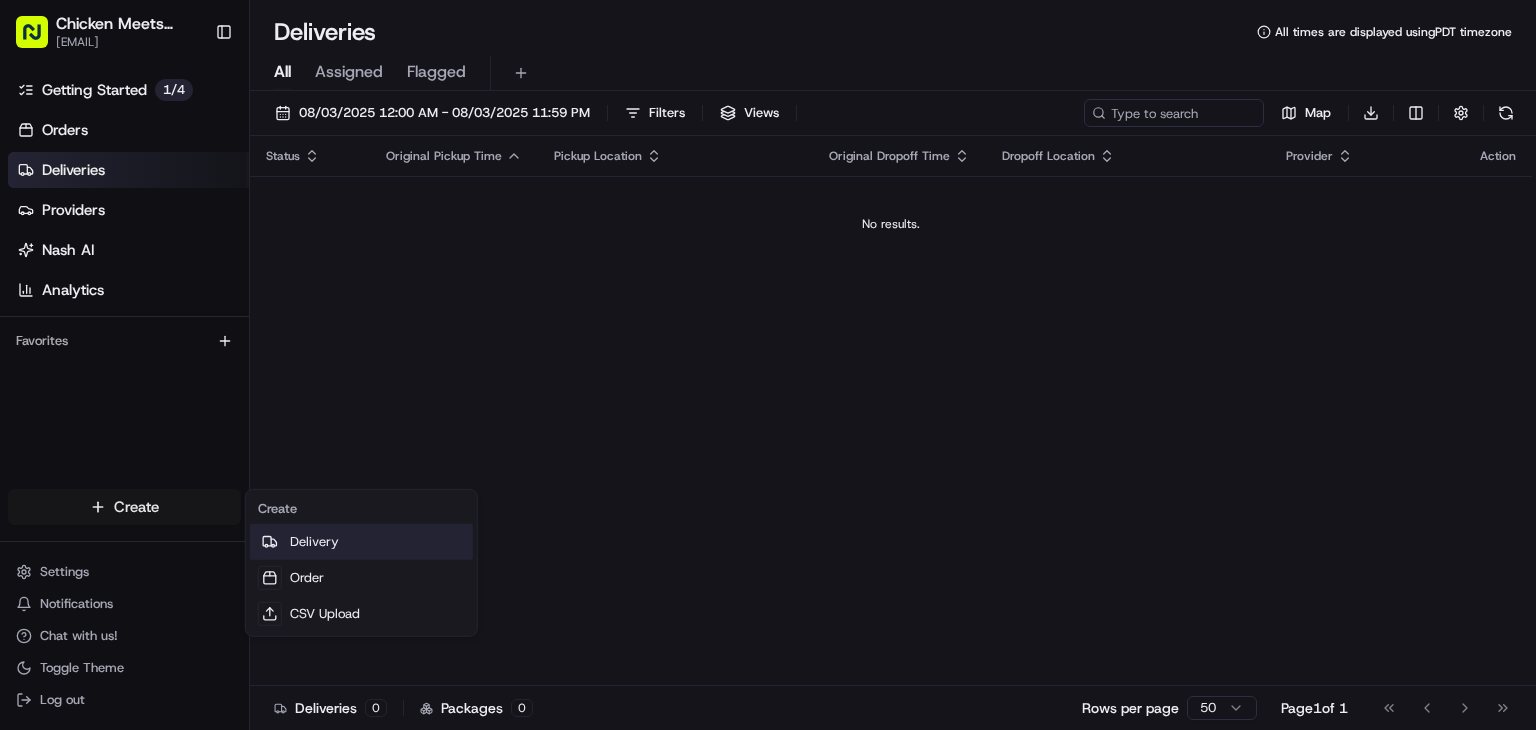 click on "Delivery" at bounding box center (361, 542) 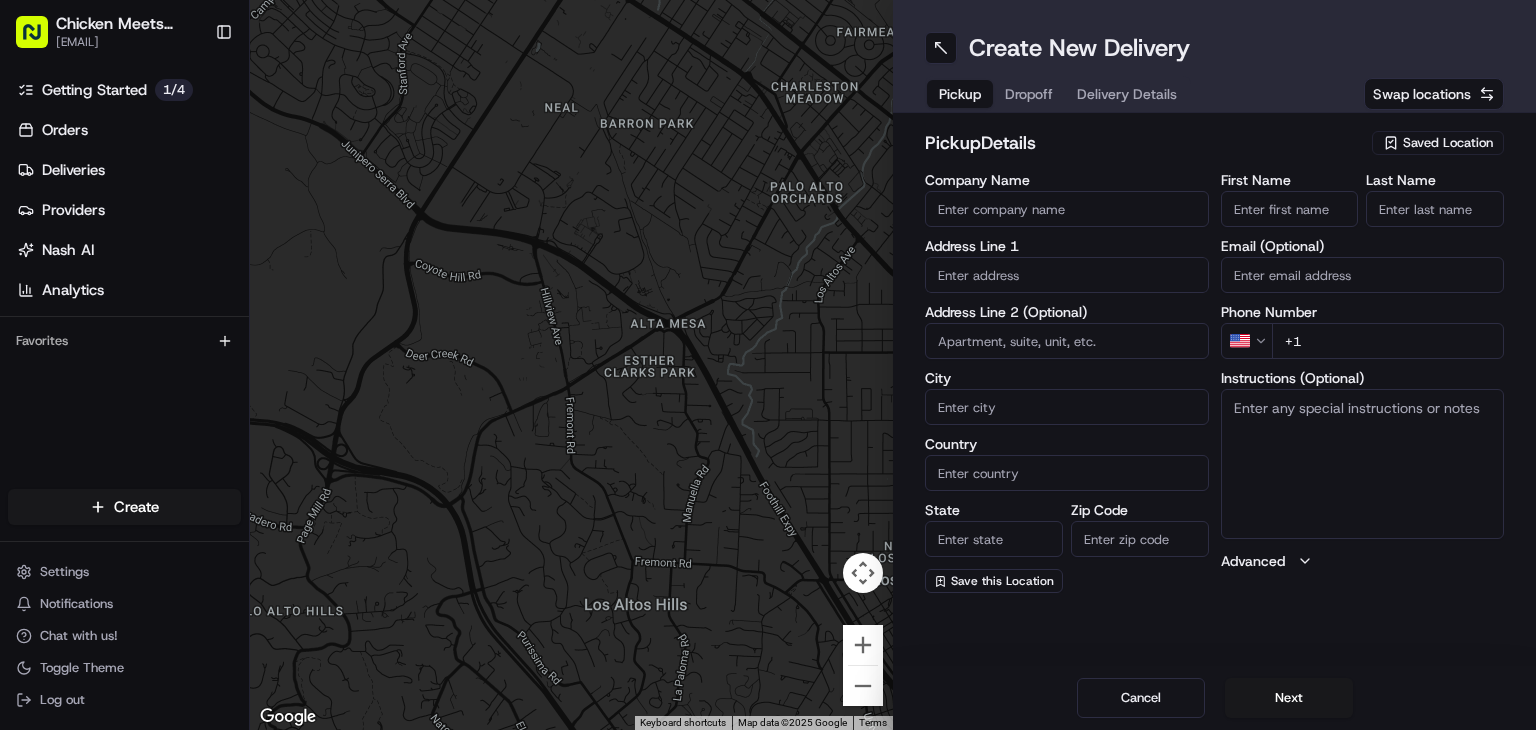 click on "Saved Location" at bounding box center [1448, 143] 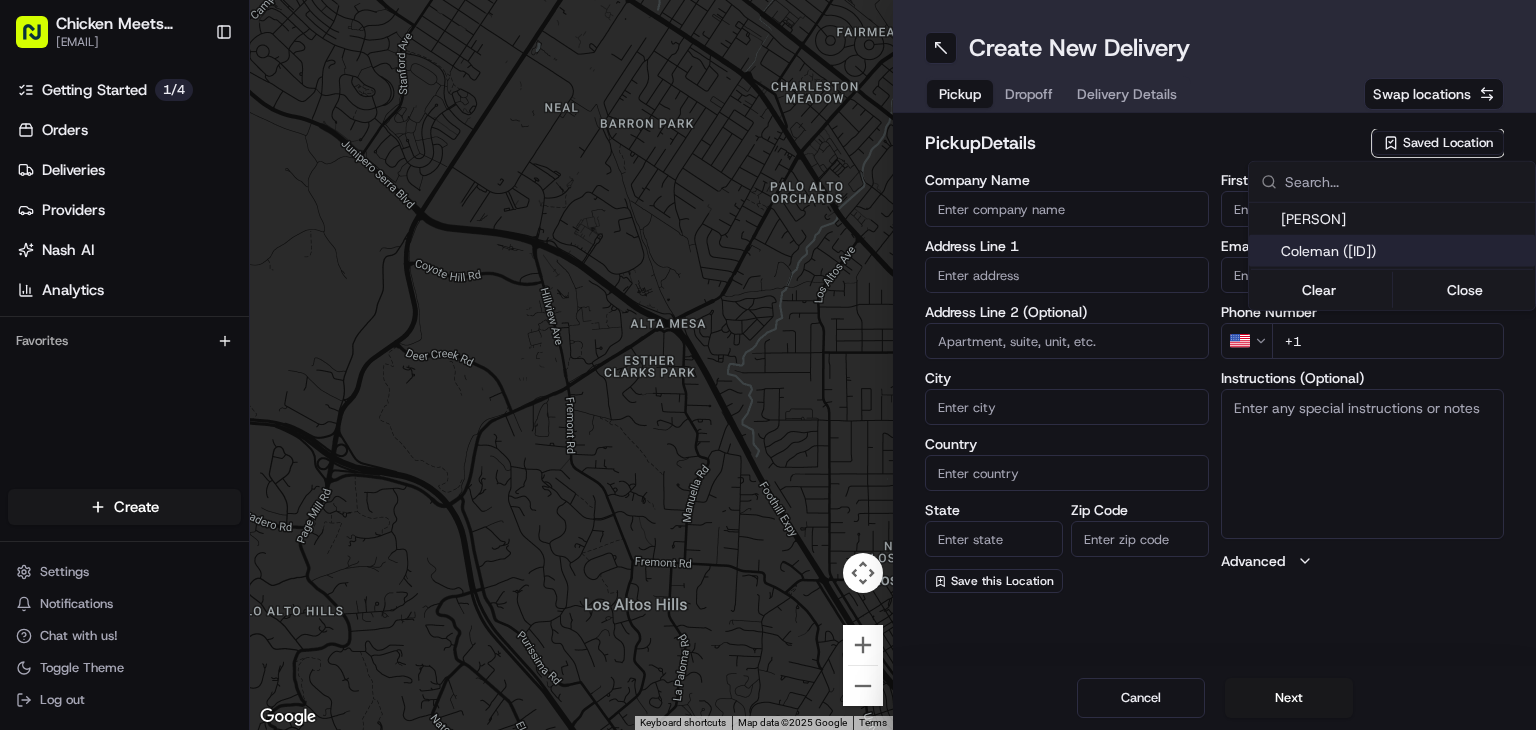 click on "Coleman ([ID])" at bounding box center (1404, 251) 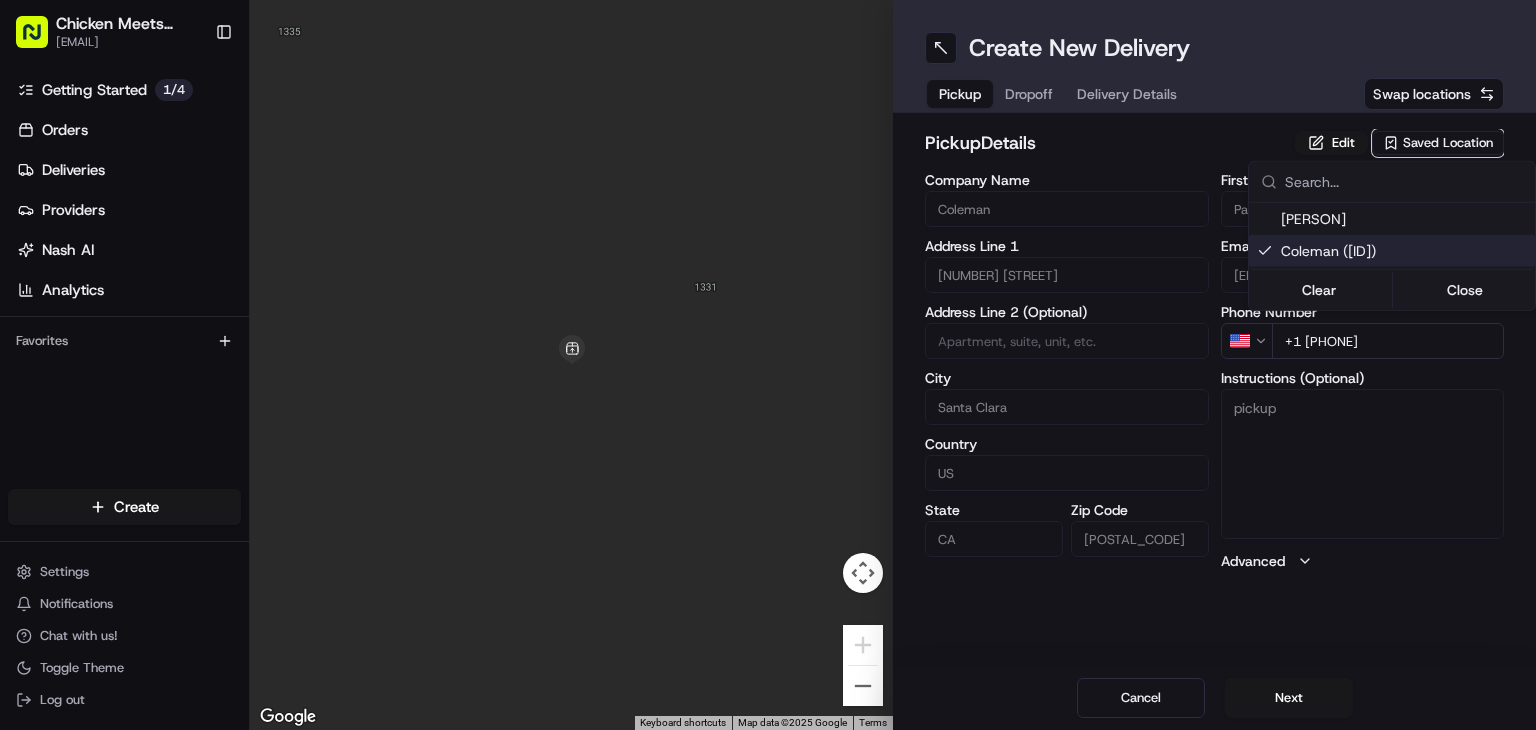 click on "PDT" at bounding box center (768, 365) 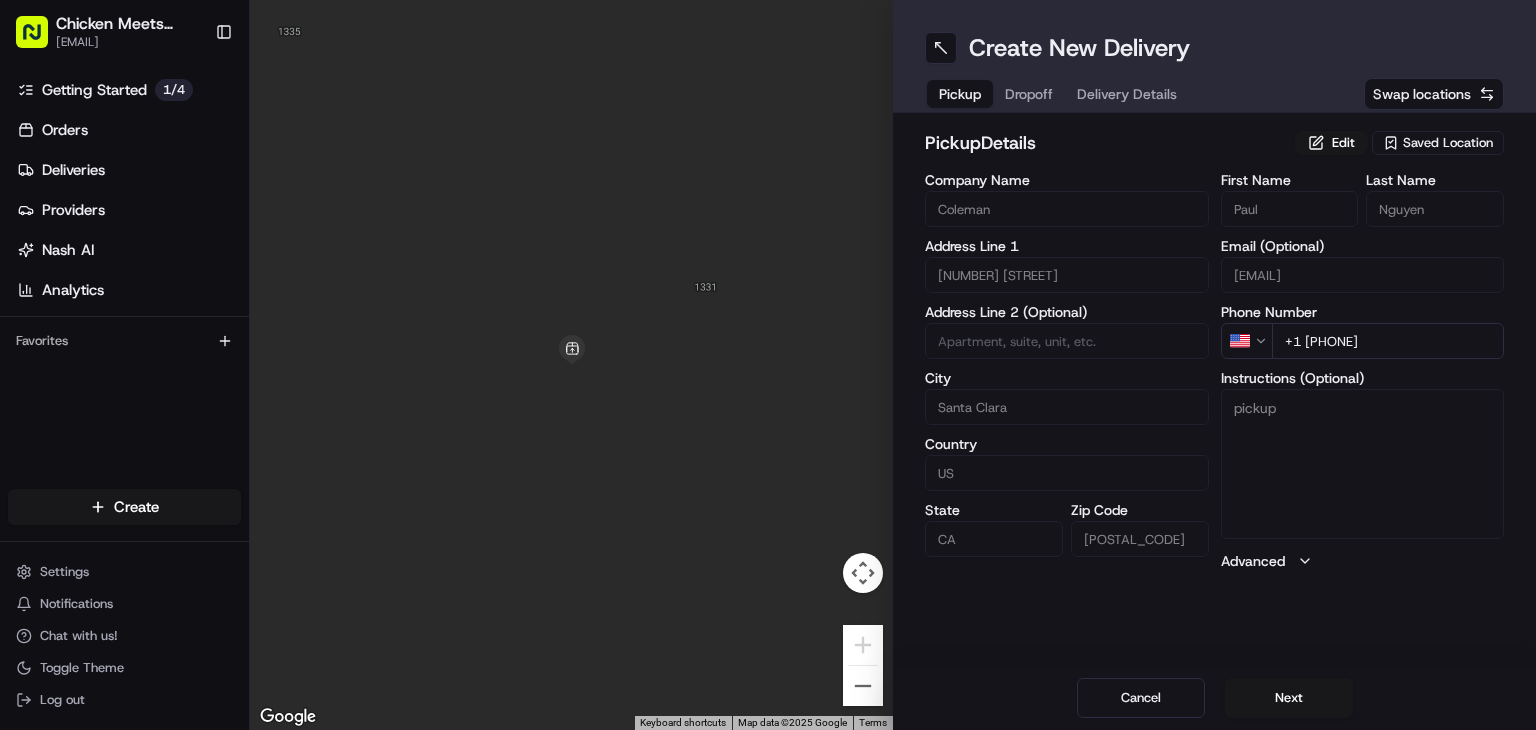 click on "+1 [PHONE]" at bounding box center [1388, 341] 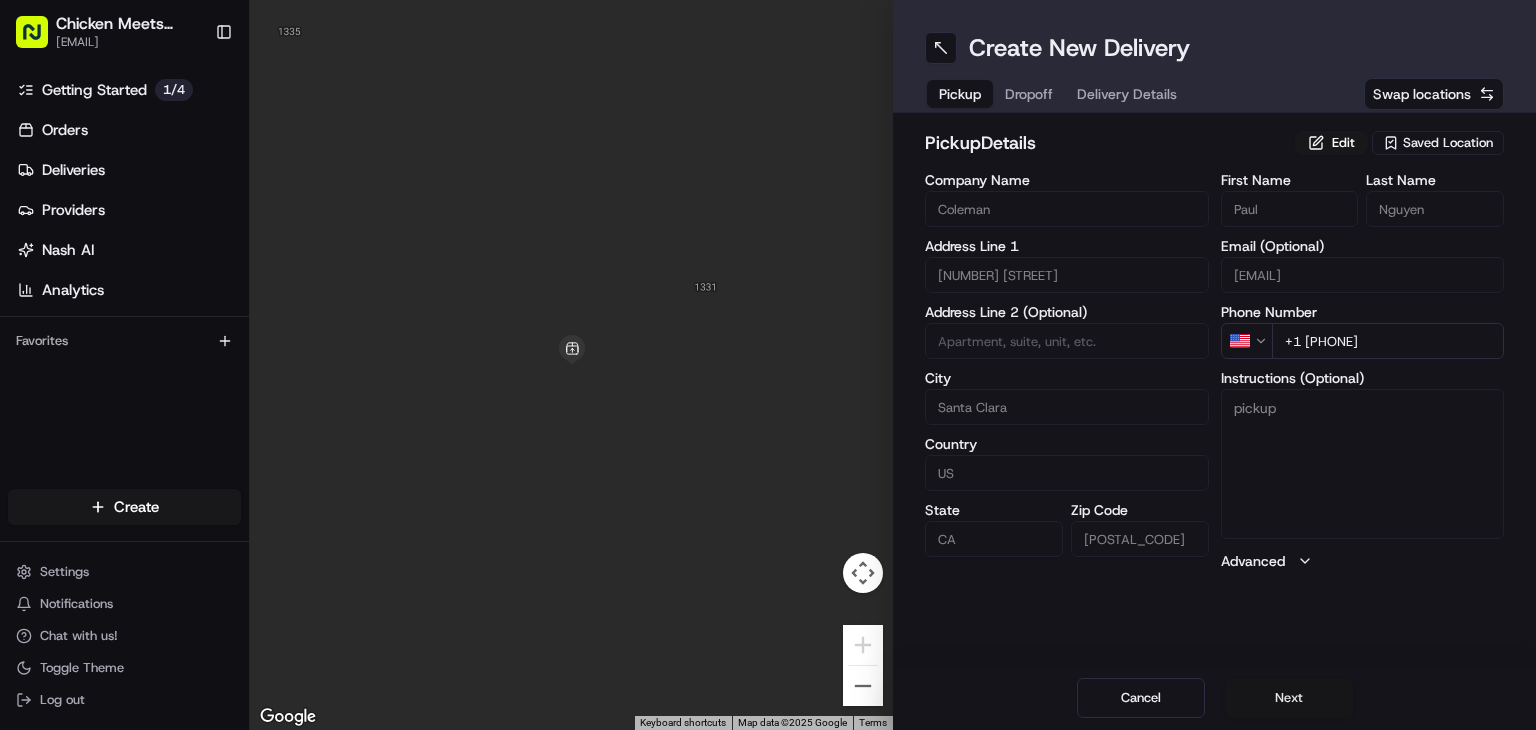 click on "Next" at bounding box center [1289, 698] 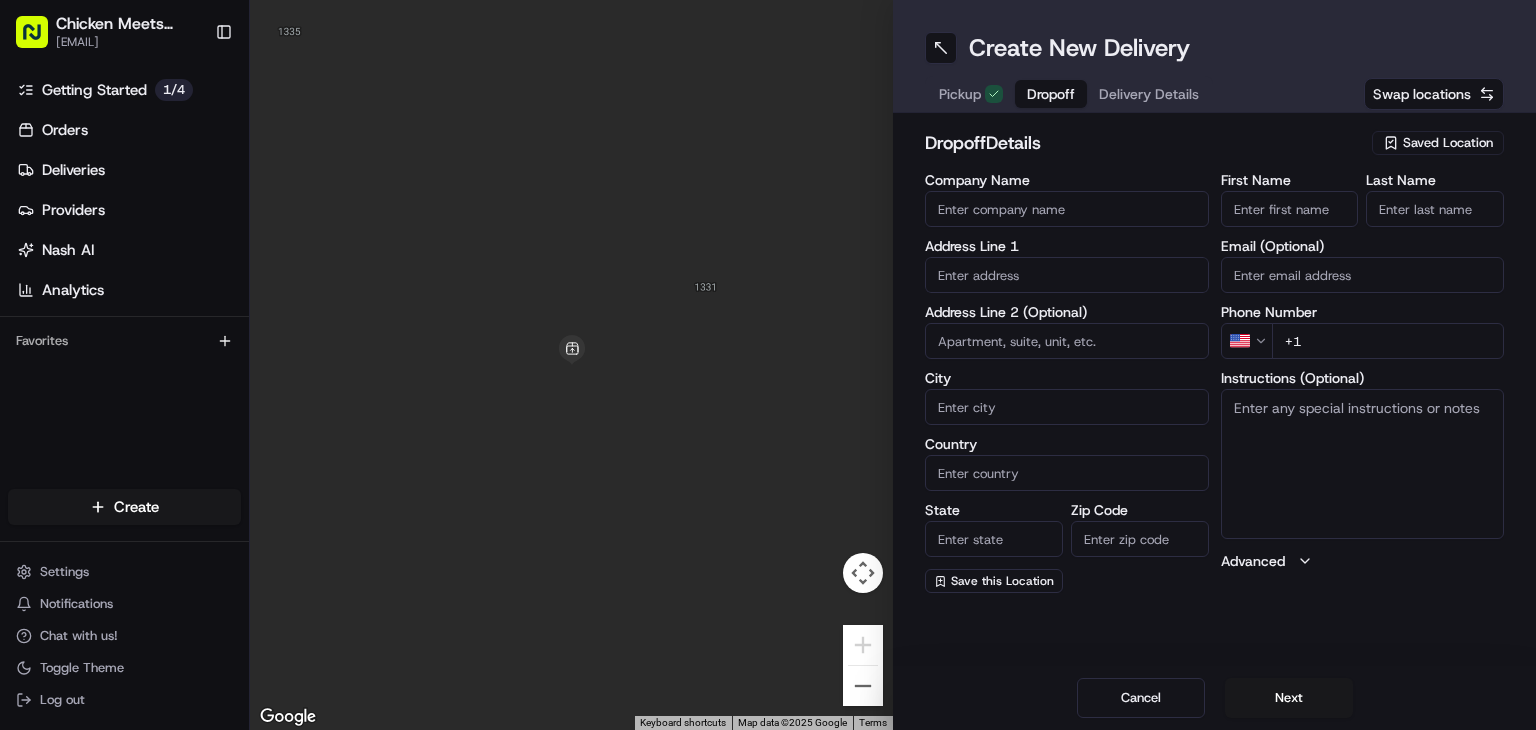 click on "Company Name" at bounding box center [1067, 209] 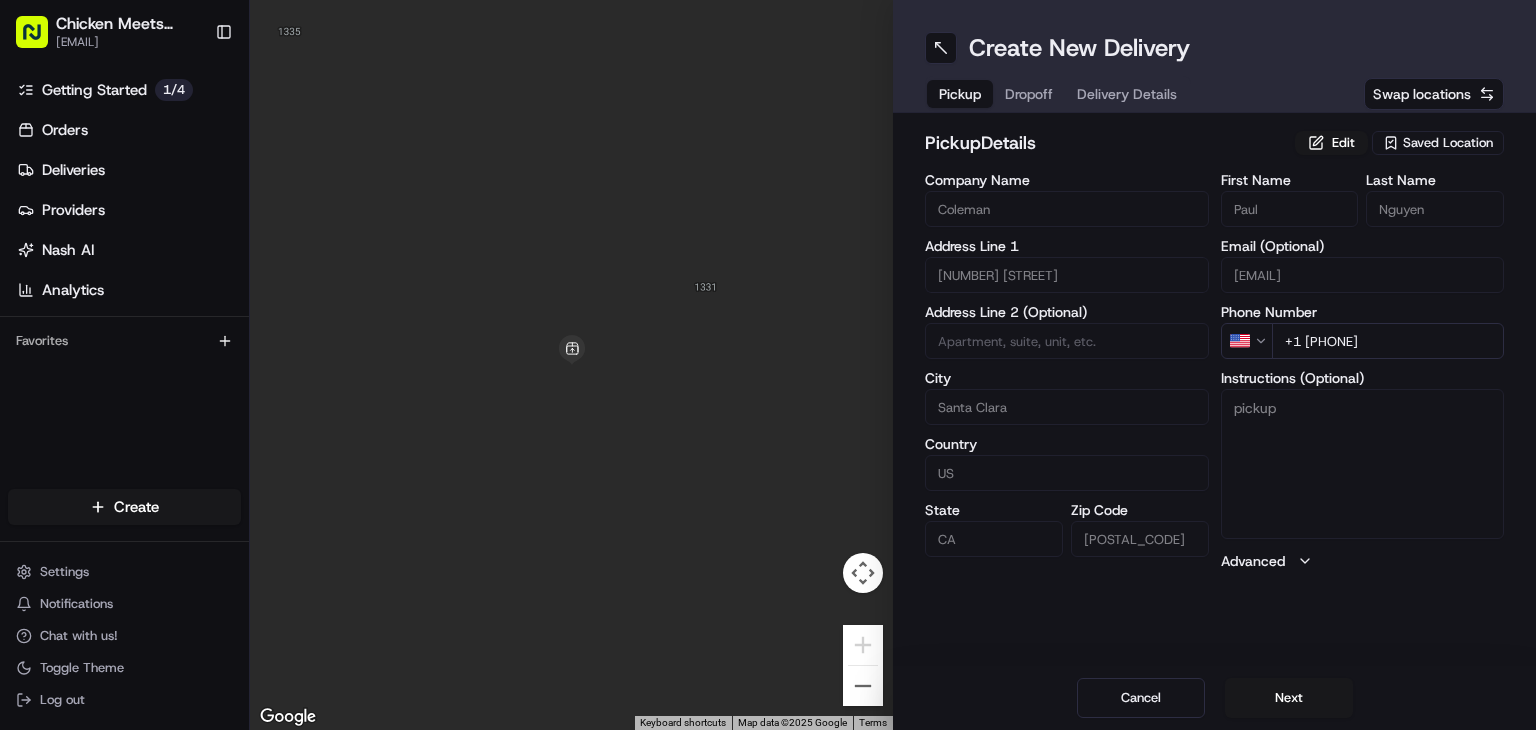 click on "Saved Location" at bounding box center (1448, 143) 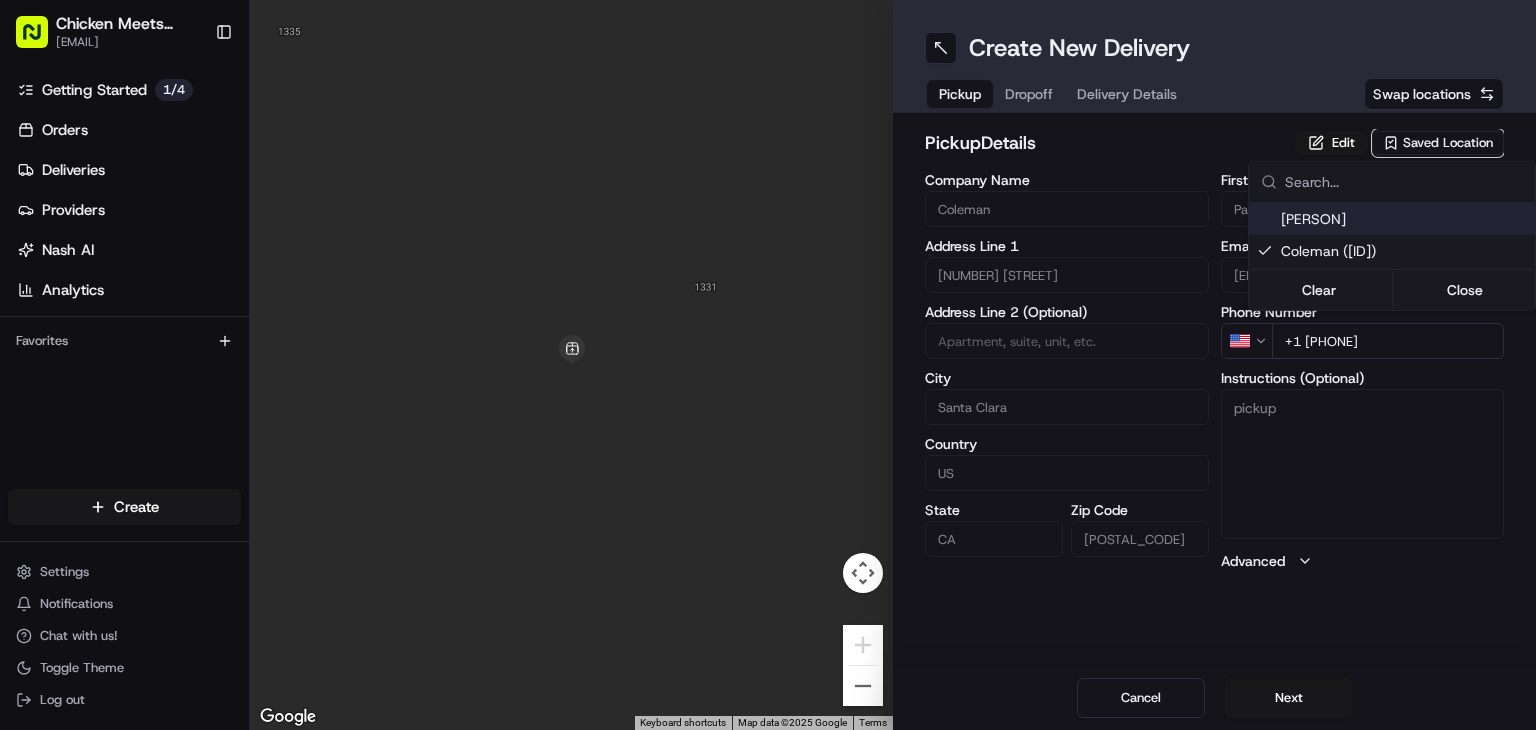 click on "[PERSON]" at bounding box center [1404, 219] 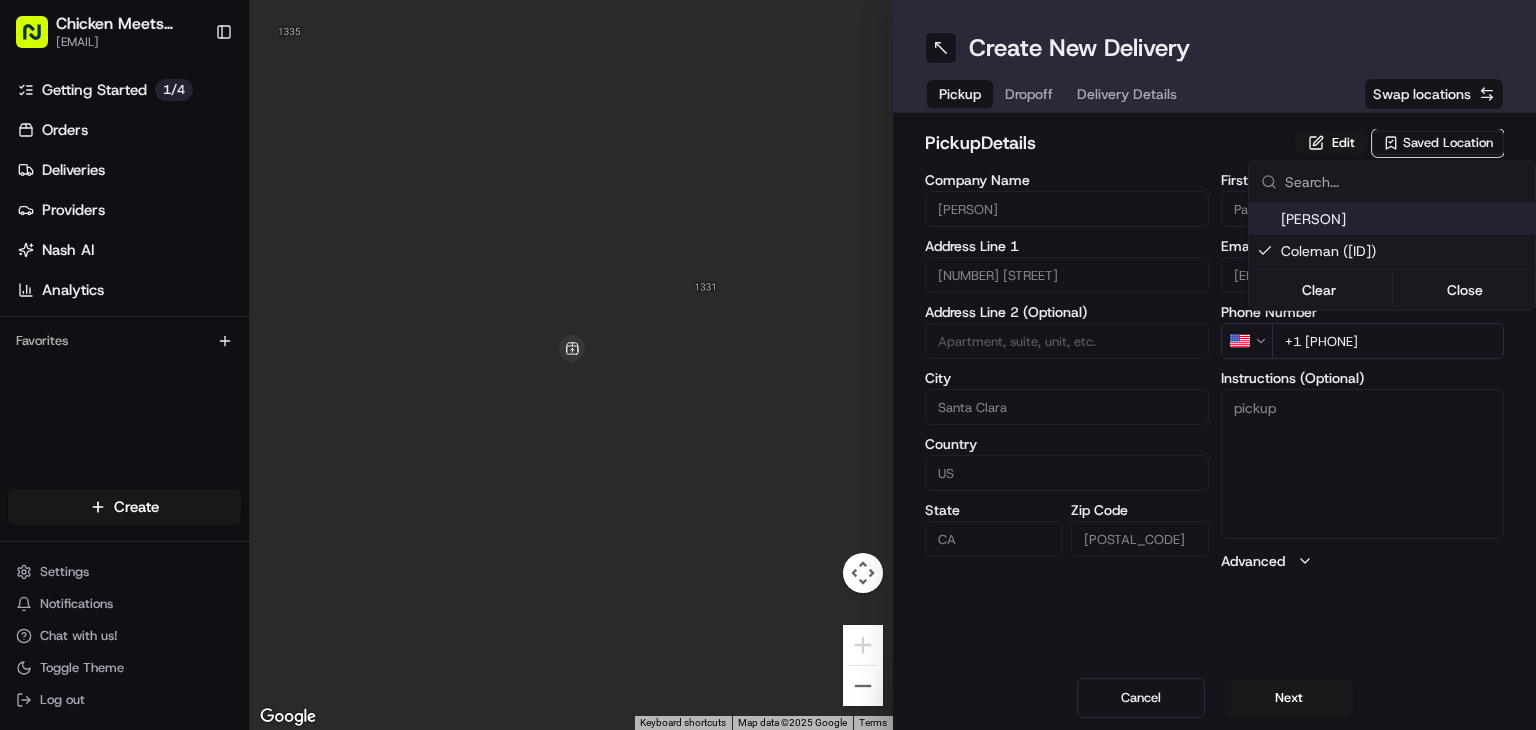 type on "95054" 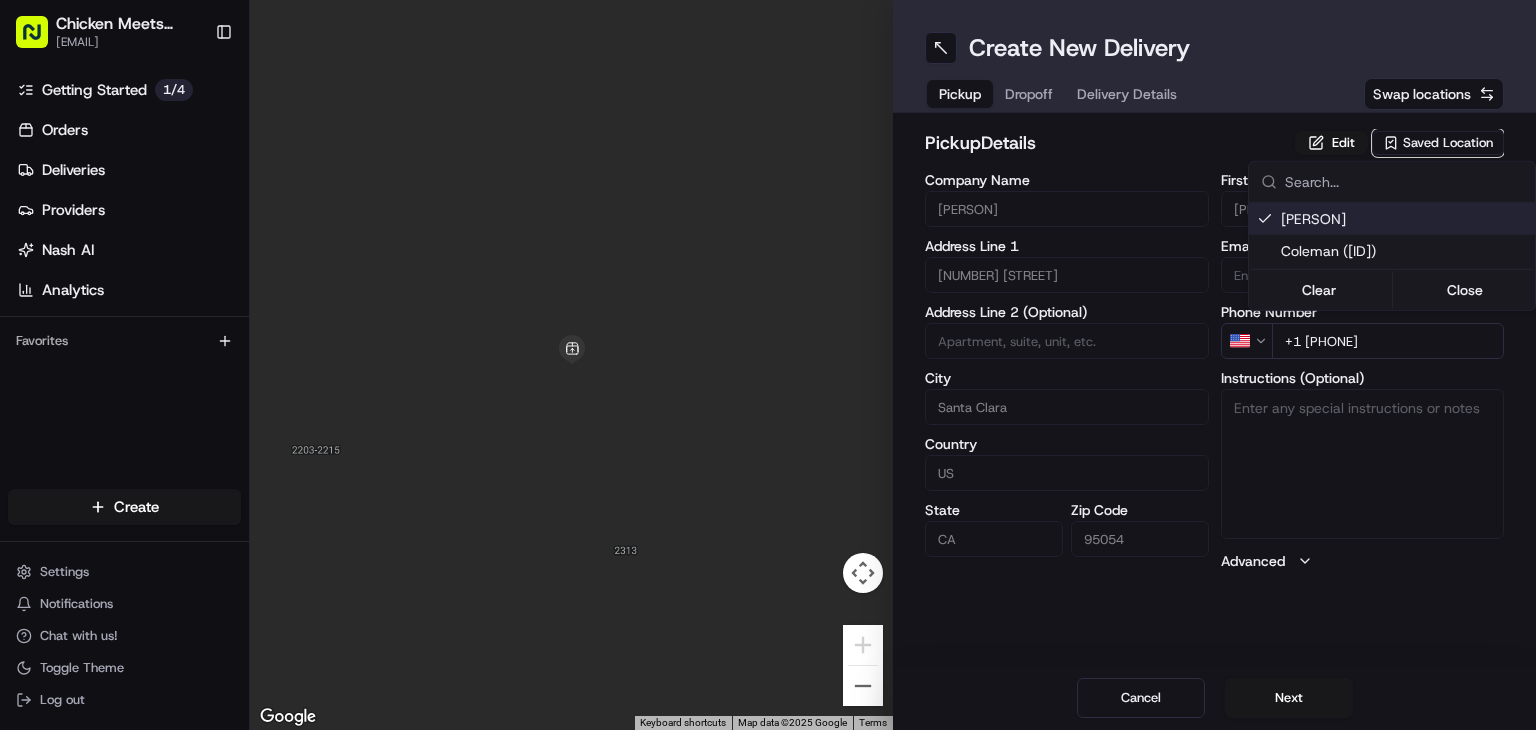 click on "PDT" at bounding box center (768, 365) 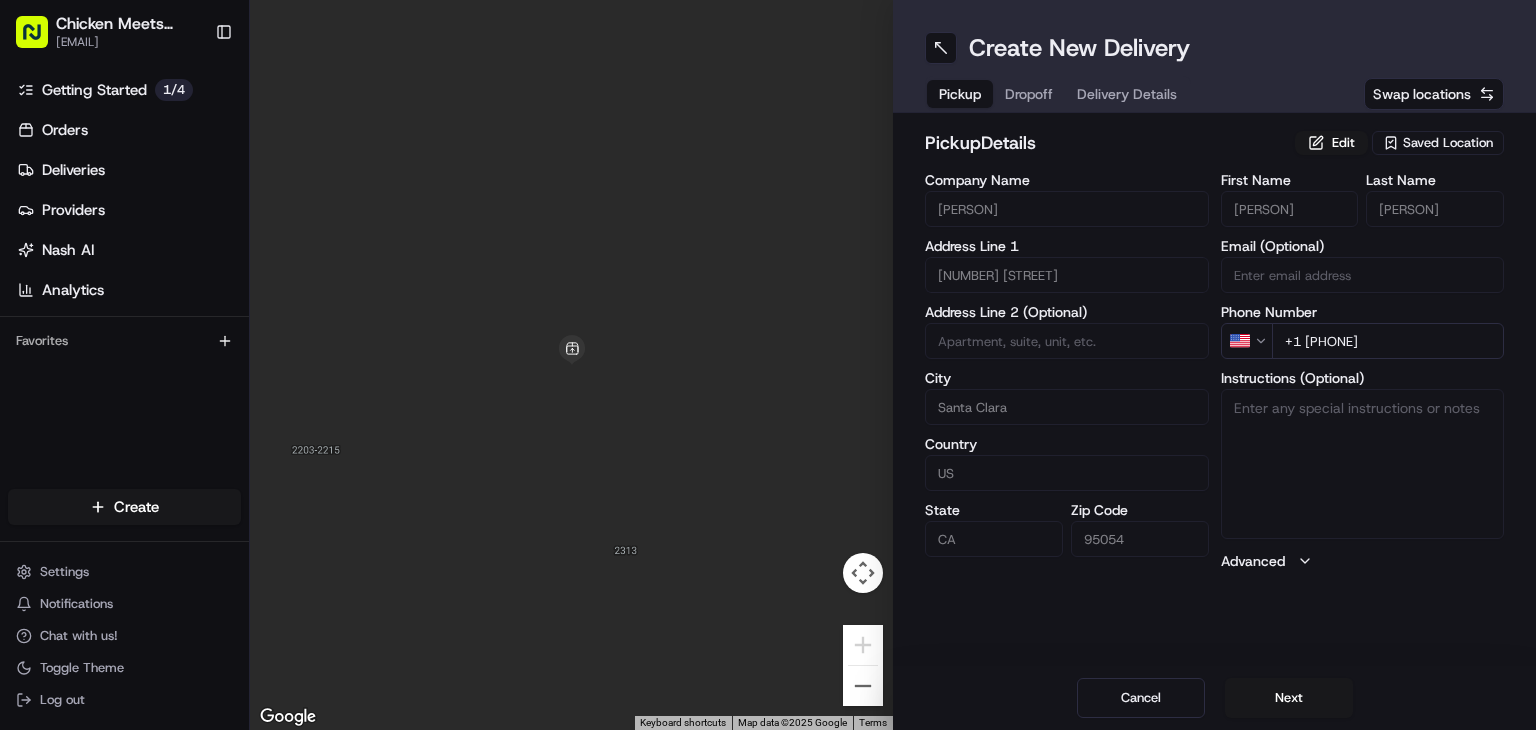 click on "Pickup Dropoff Delivery Details" at bounding box center (1058, 94) 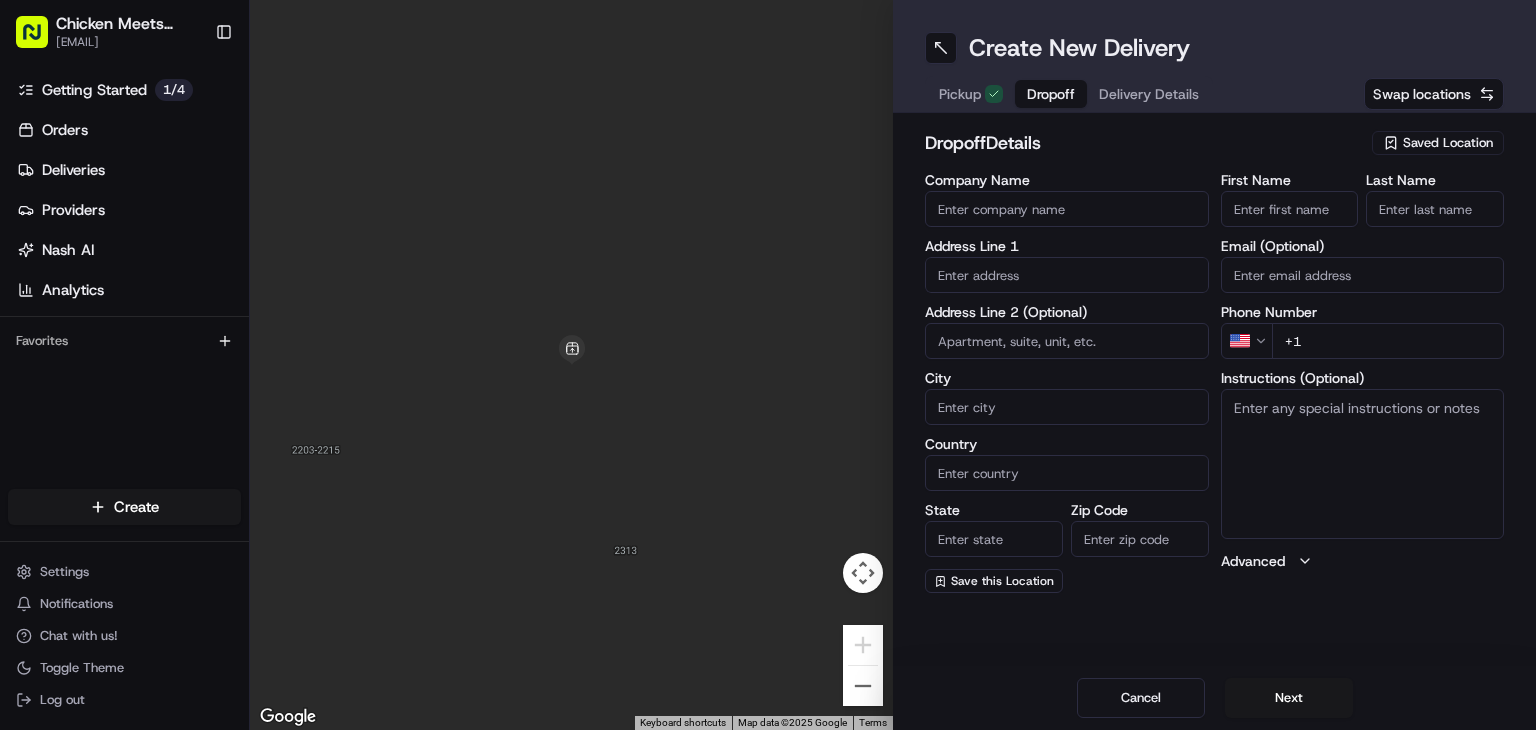 click on "Pickup Dropoff Delivery Details" at bounding box center [1069, 94] 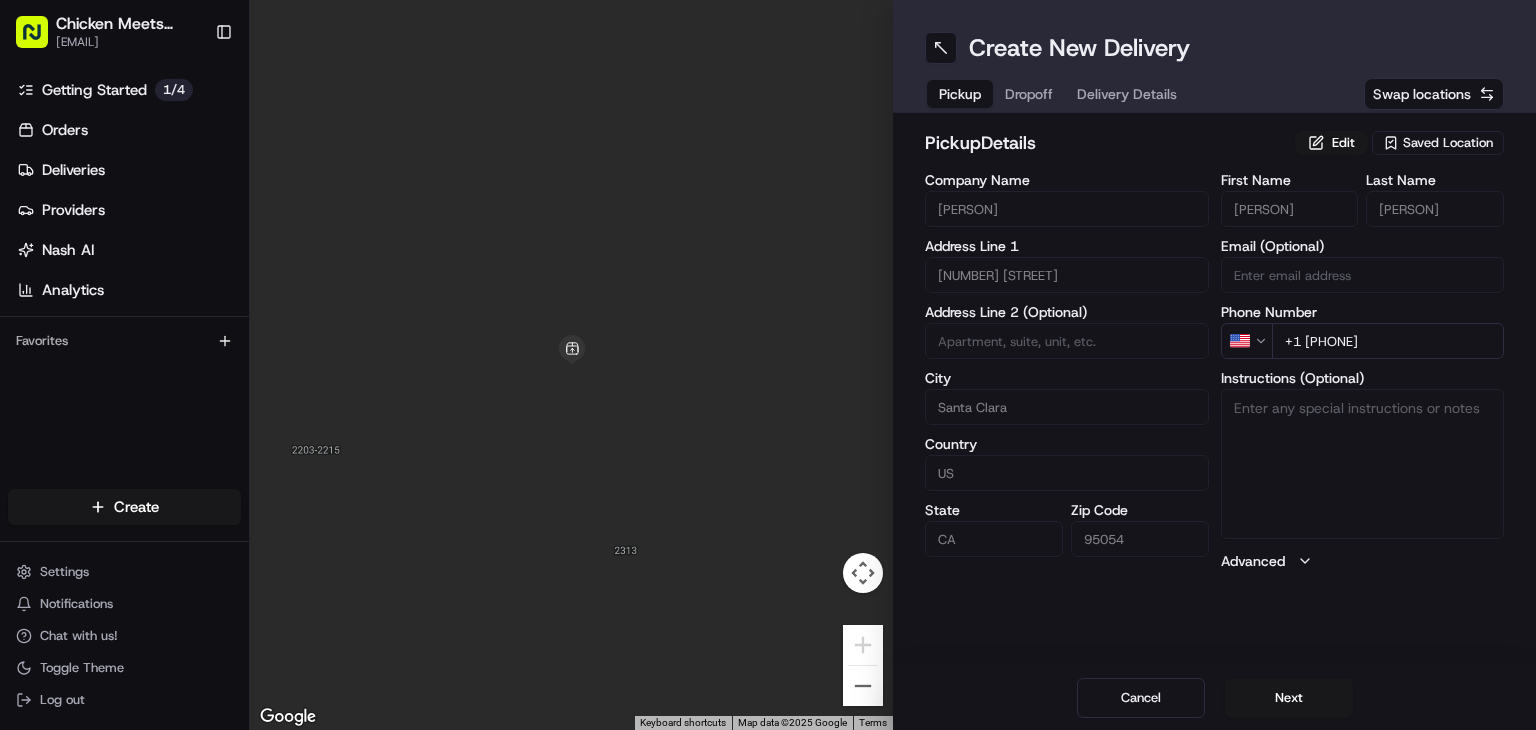 click on "Dropoff" at bounding box center [1029, 94] 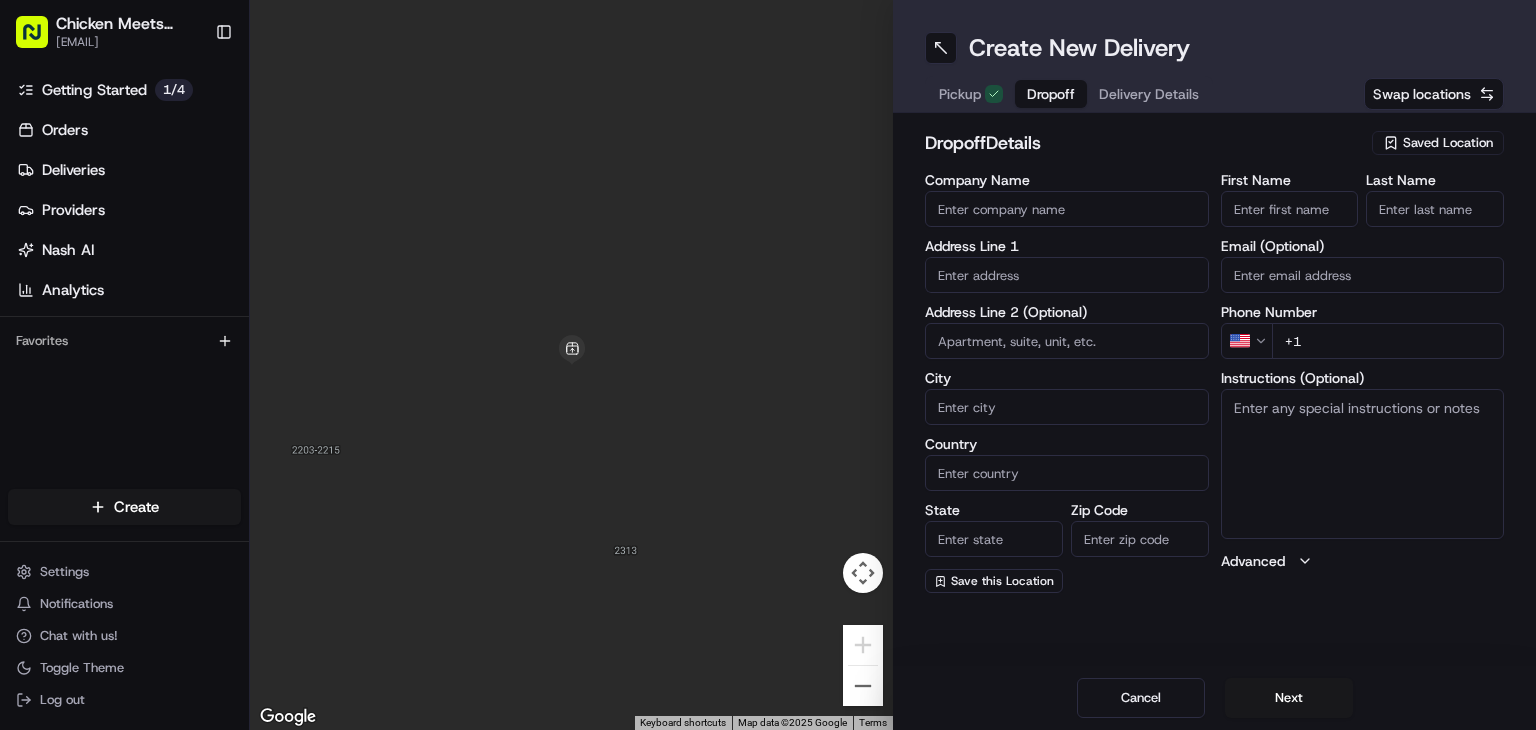 click on "Saved Location" at bounding box center [1448, 143] 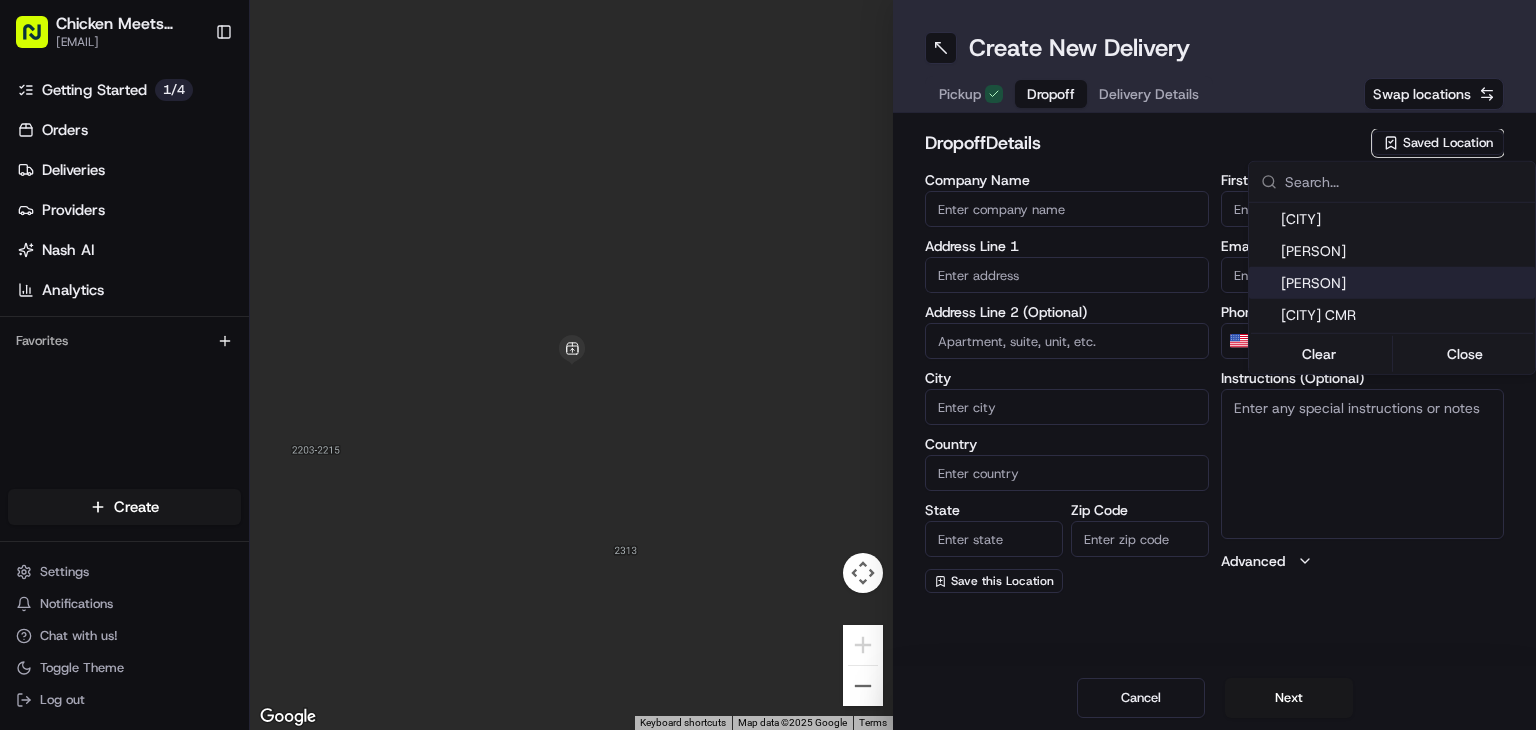 click on "[PERSON]" at bounding box center [1404, 283] 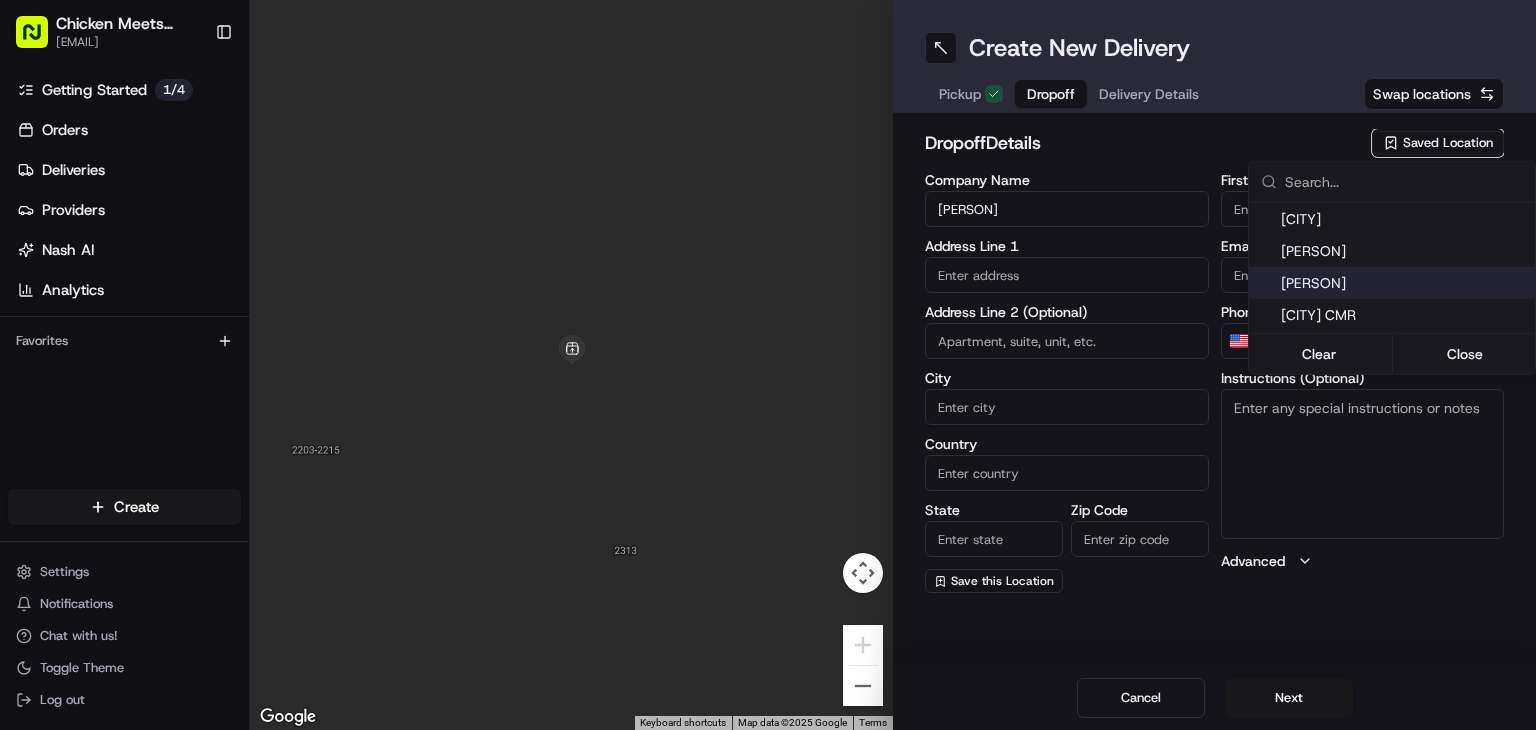type on "[NUMBER] [STREET]" 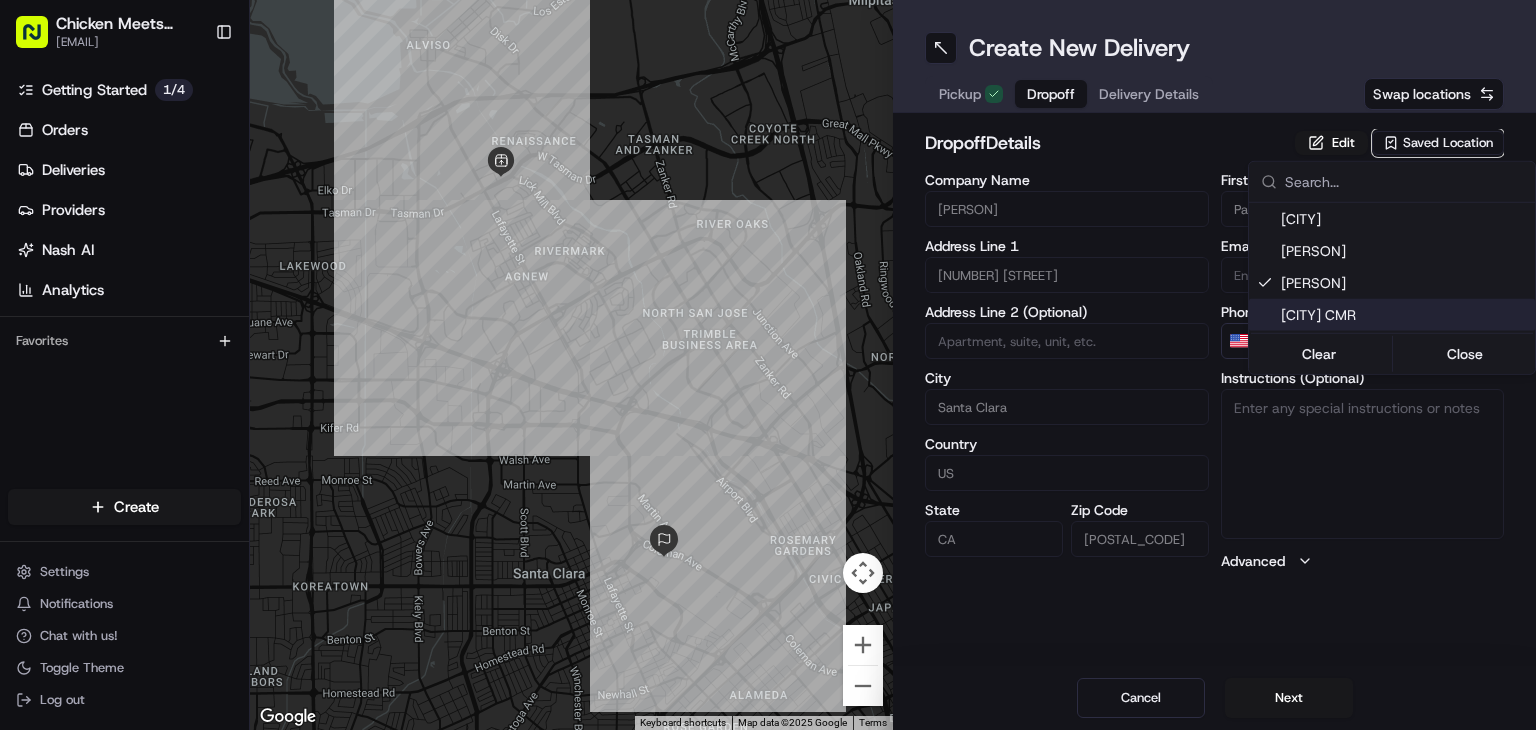 click on "PDT" at bounding box center [768, 365] 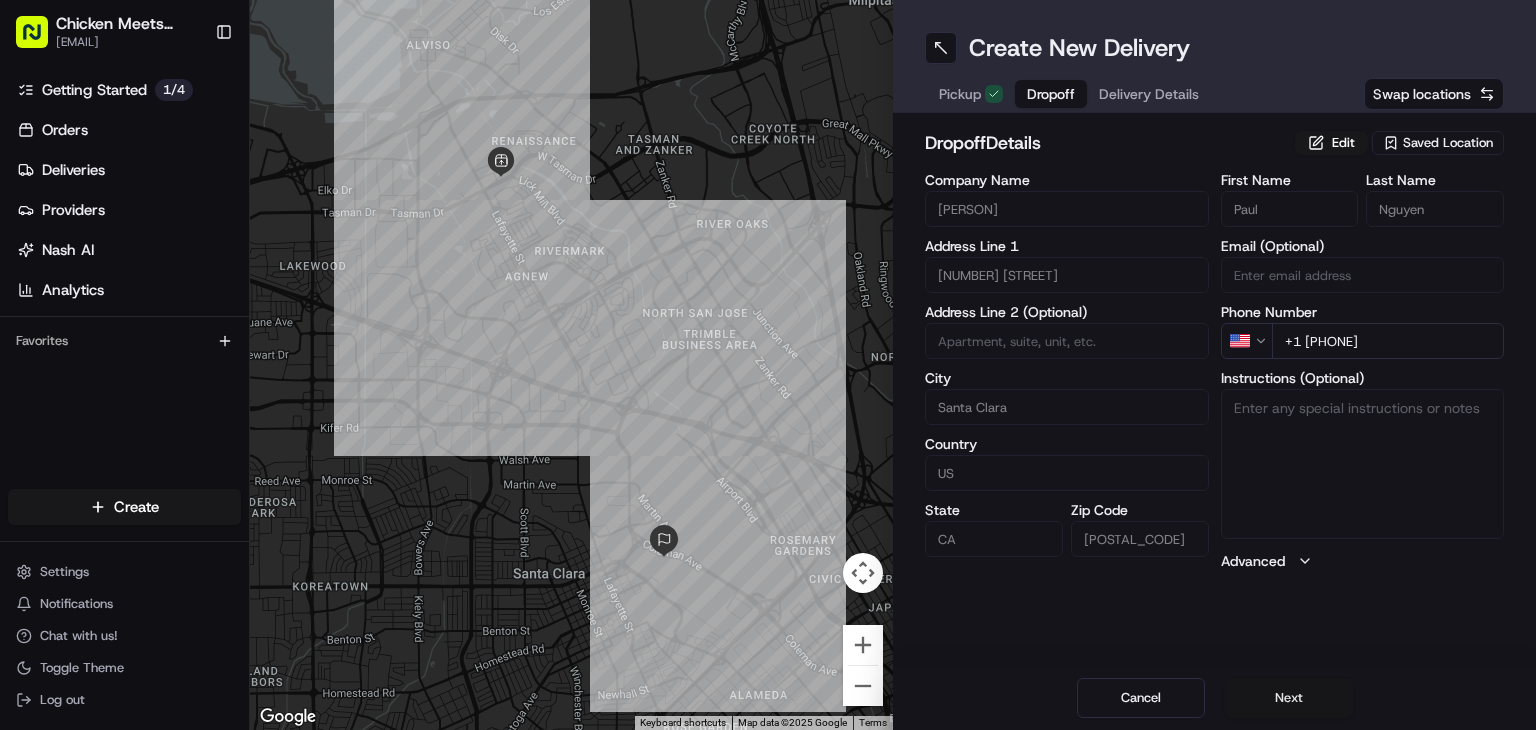 click on "Next" at bounding box center (1289, 698) 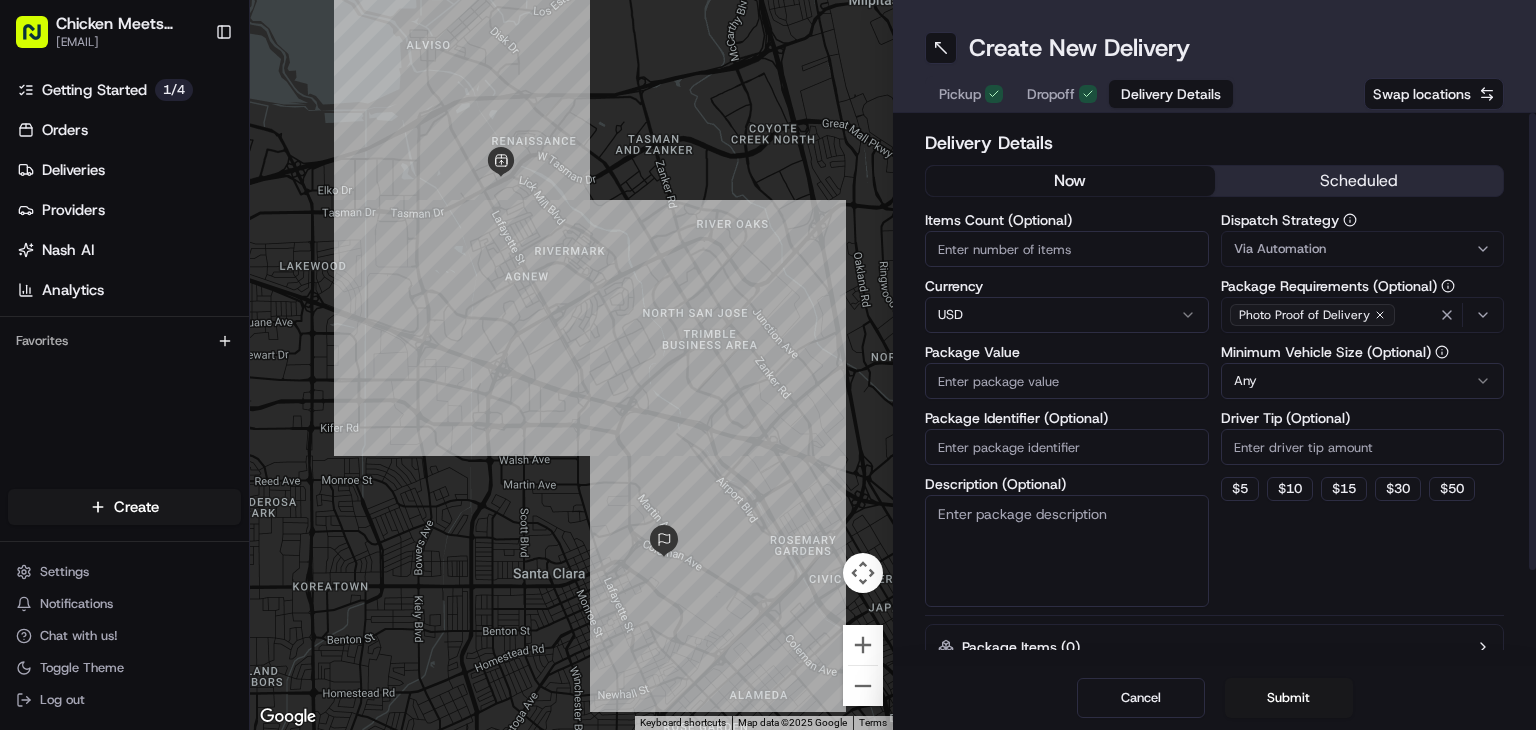 click on "Items Count (Optional)" at bounding box center [1067, 249] 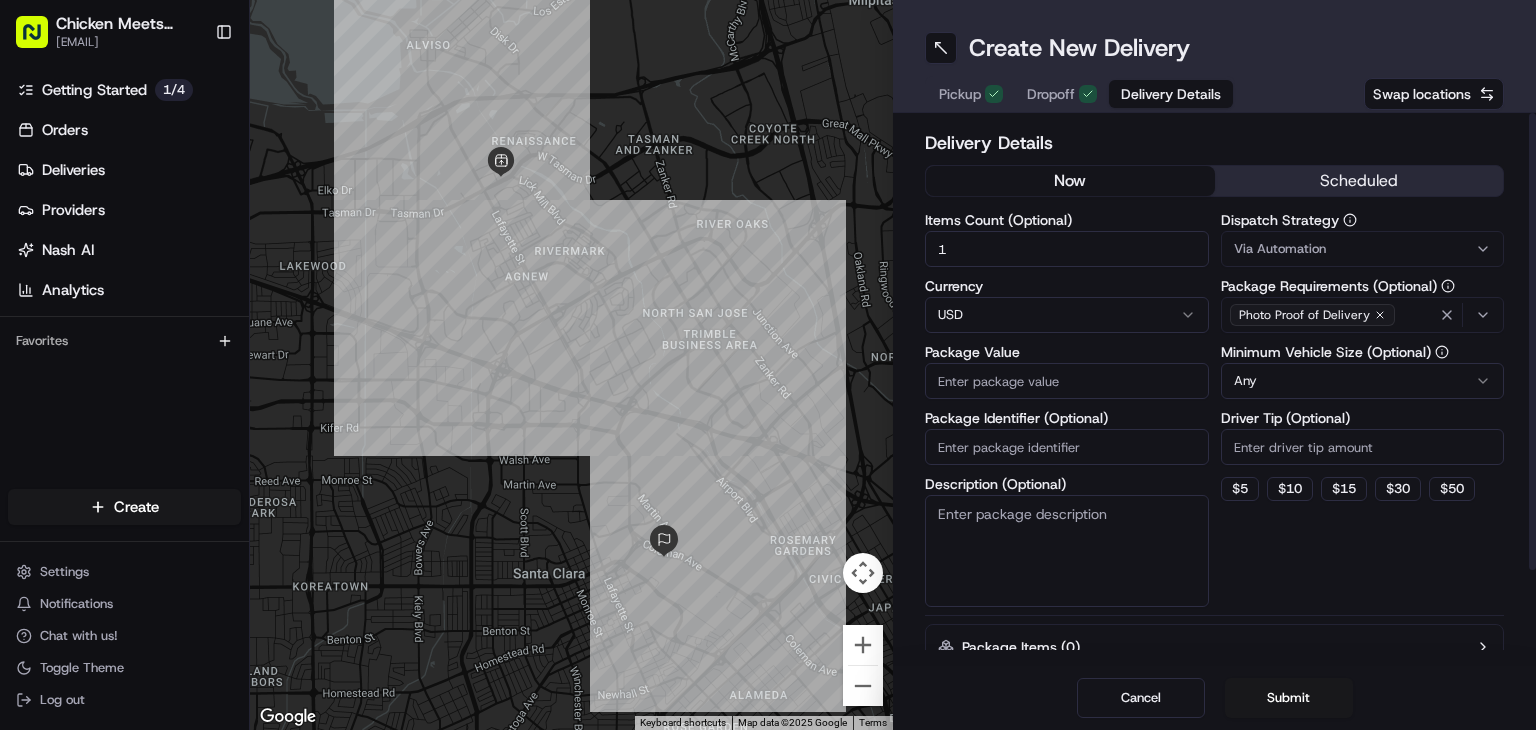 type on "1" 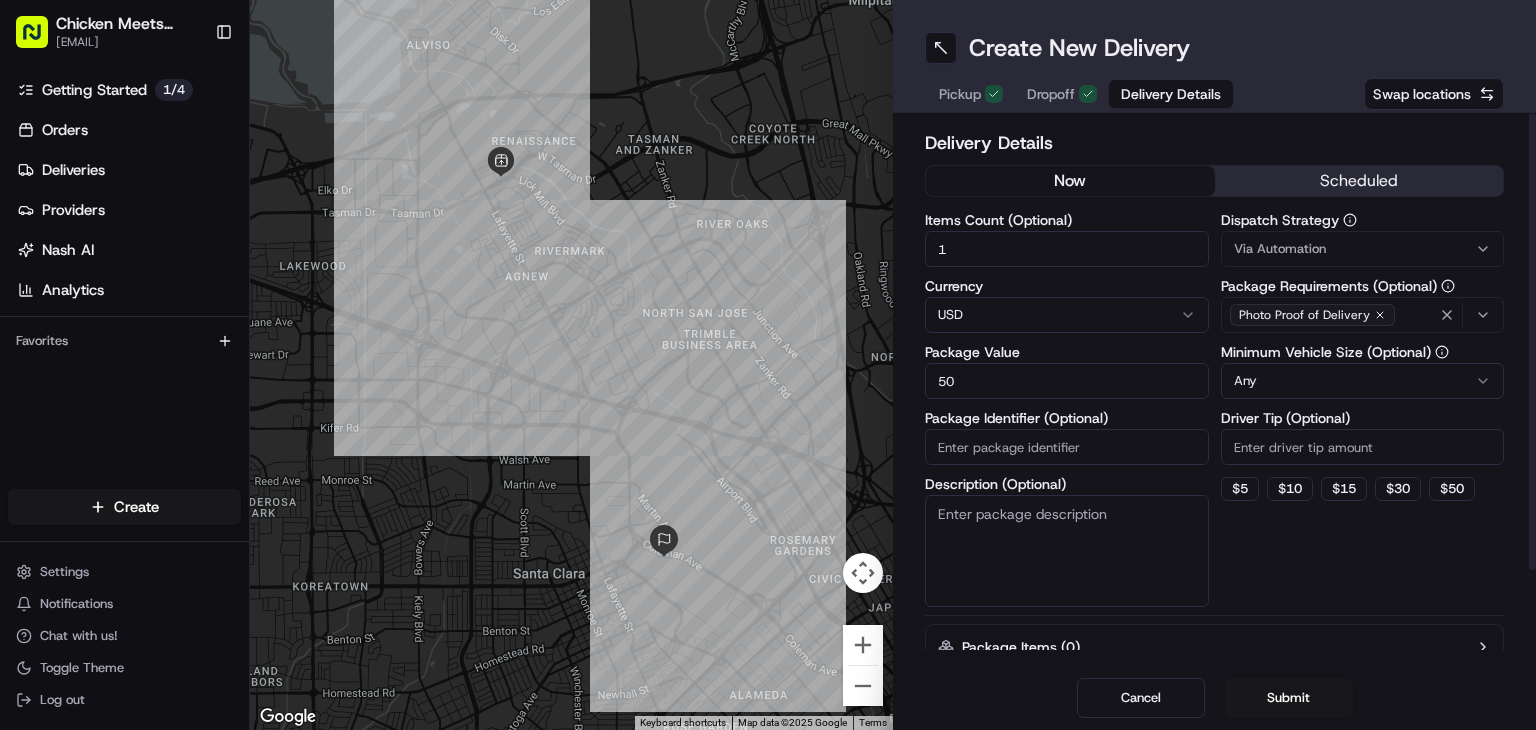 type on "50" 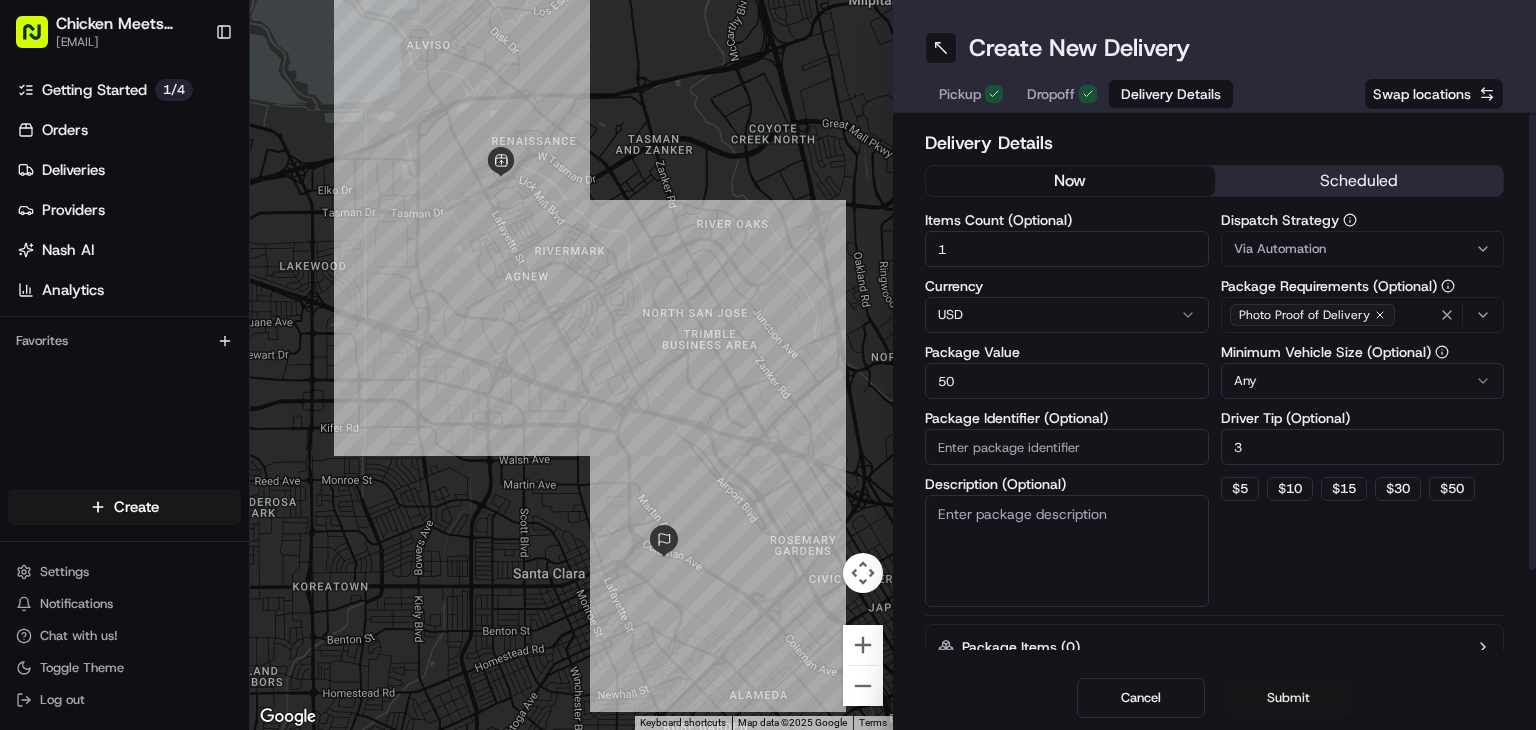 type on "3" 